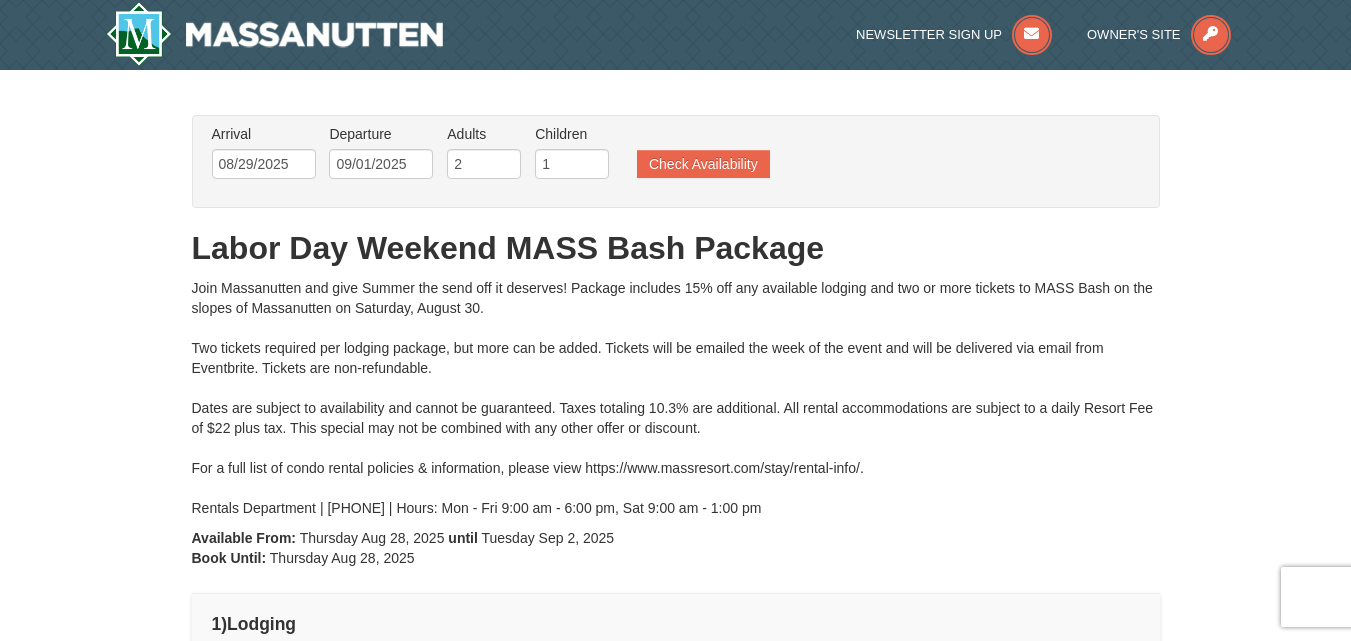type on "09/01/2025" 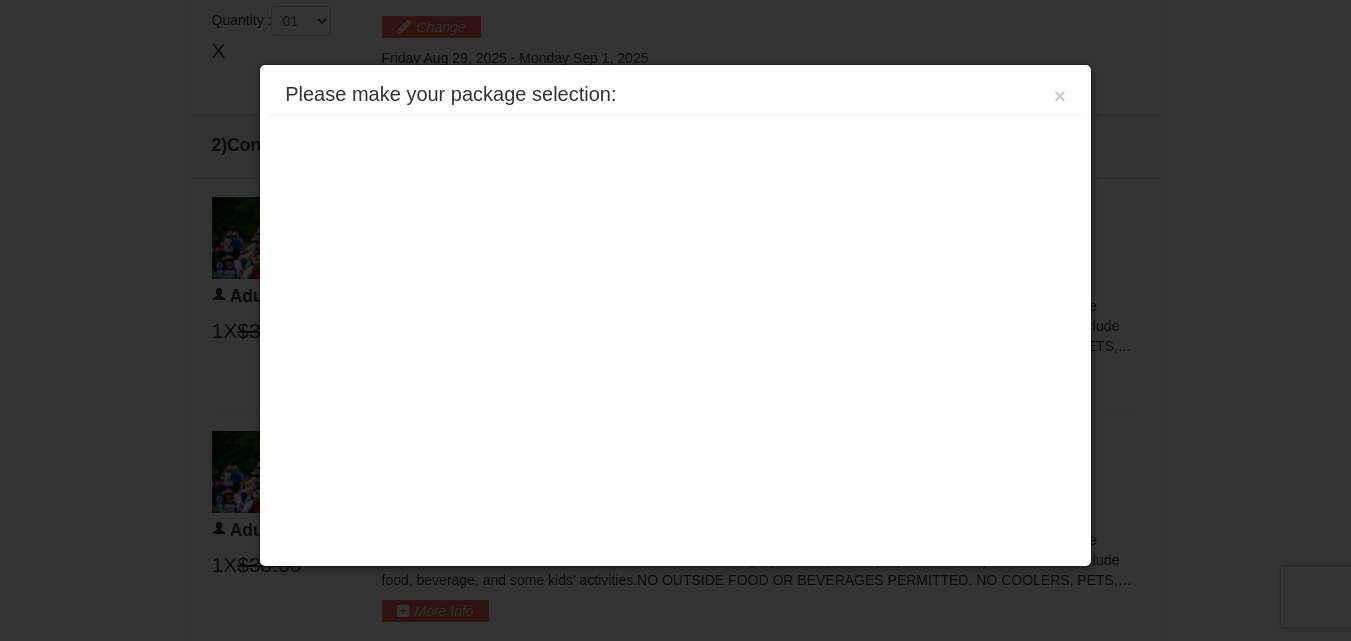 scroll, scrollTop: 671, scrollLeft: 0, axis: vertical 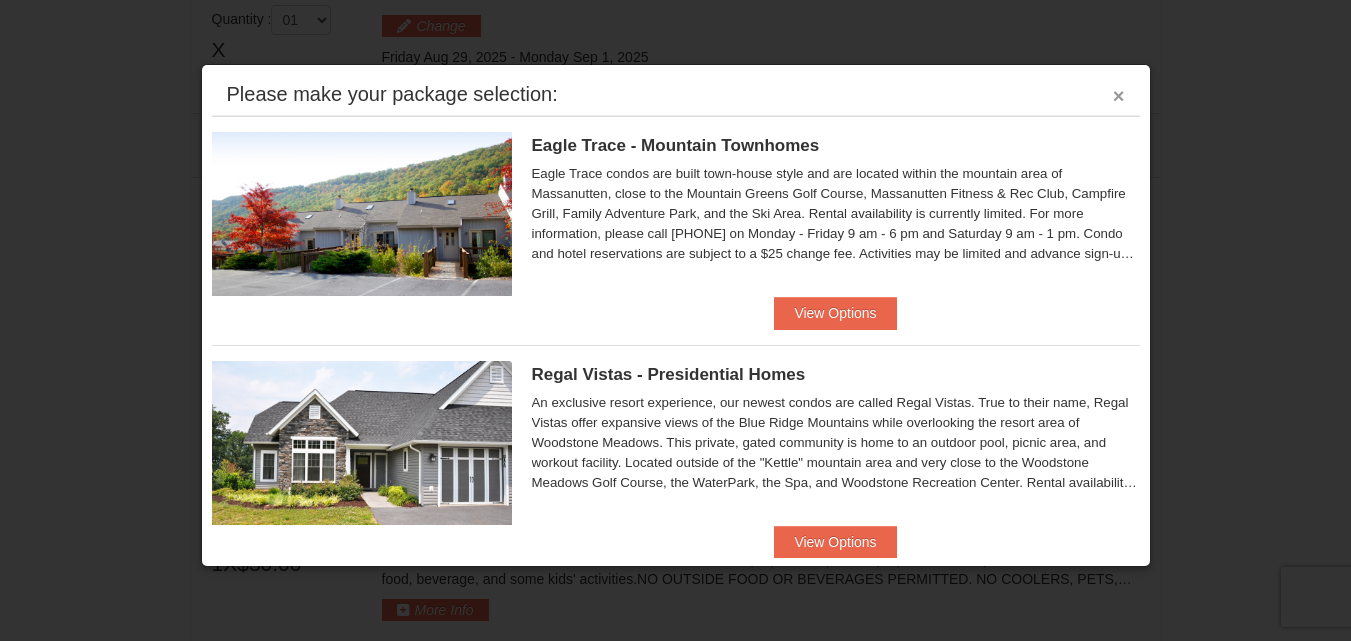 click on "×" at bounding box center (1119, 96) 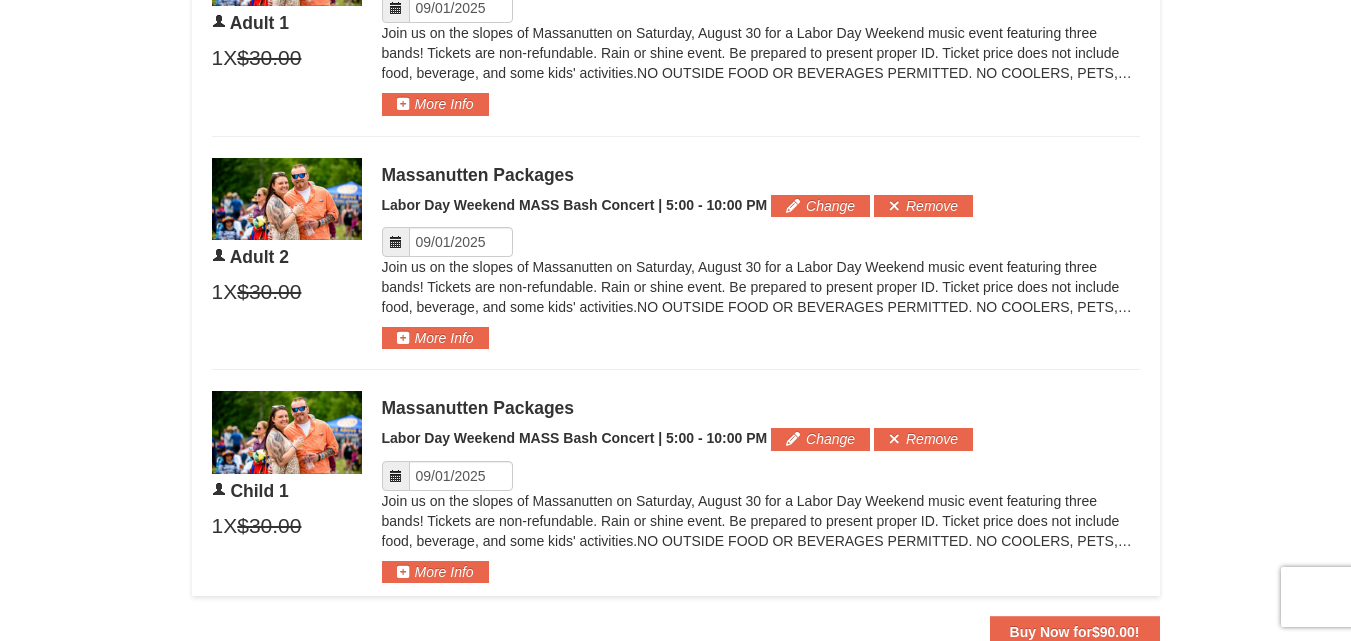 scroll, scrollTop: 0, scrollLeft: 0, axis: both 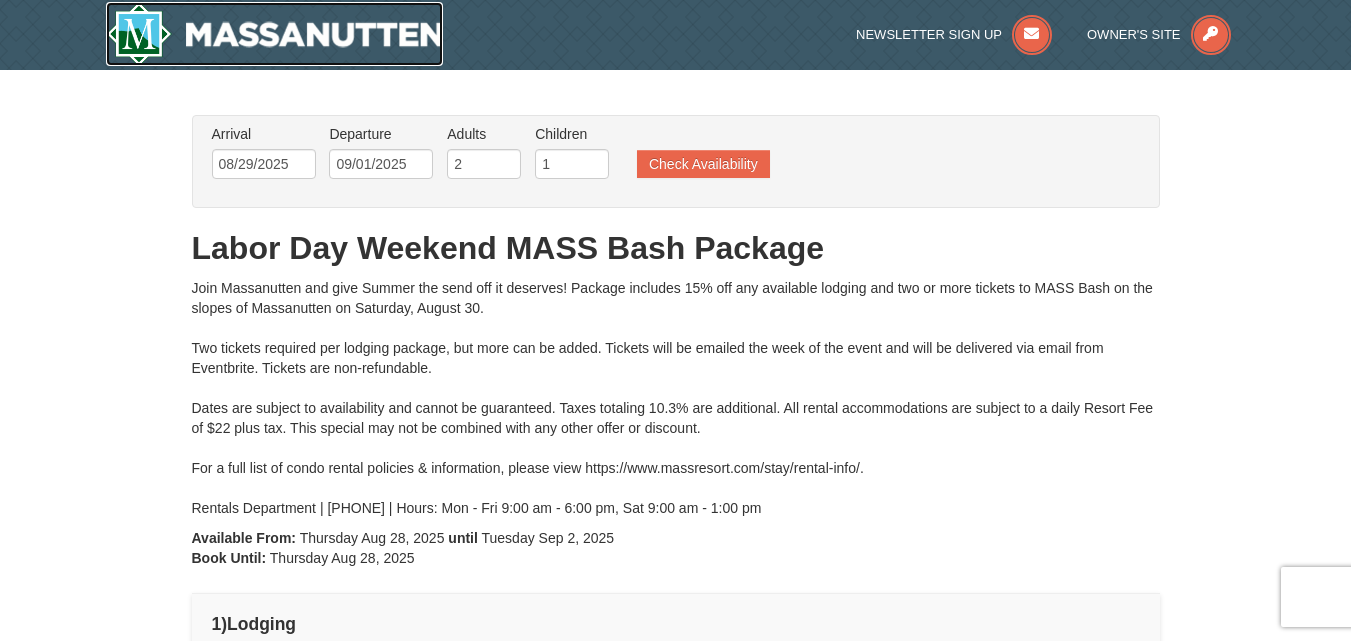 click at bounding box center (275, 34) 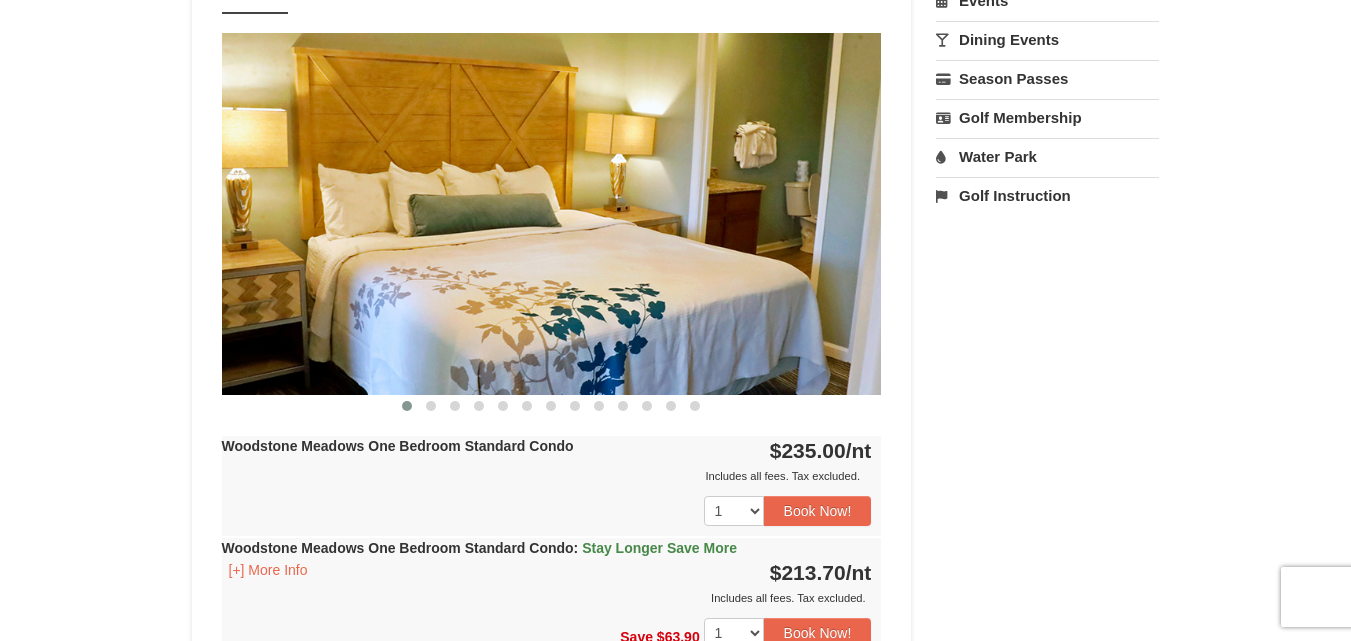 scroll, scrollTop: 0, scrollLeft: 0, axis: both 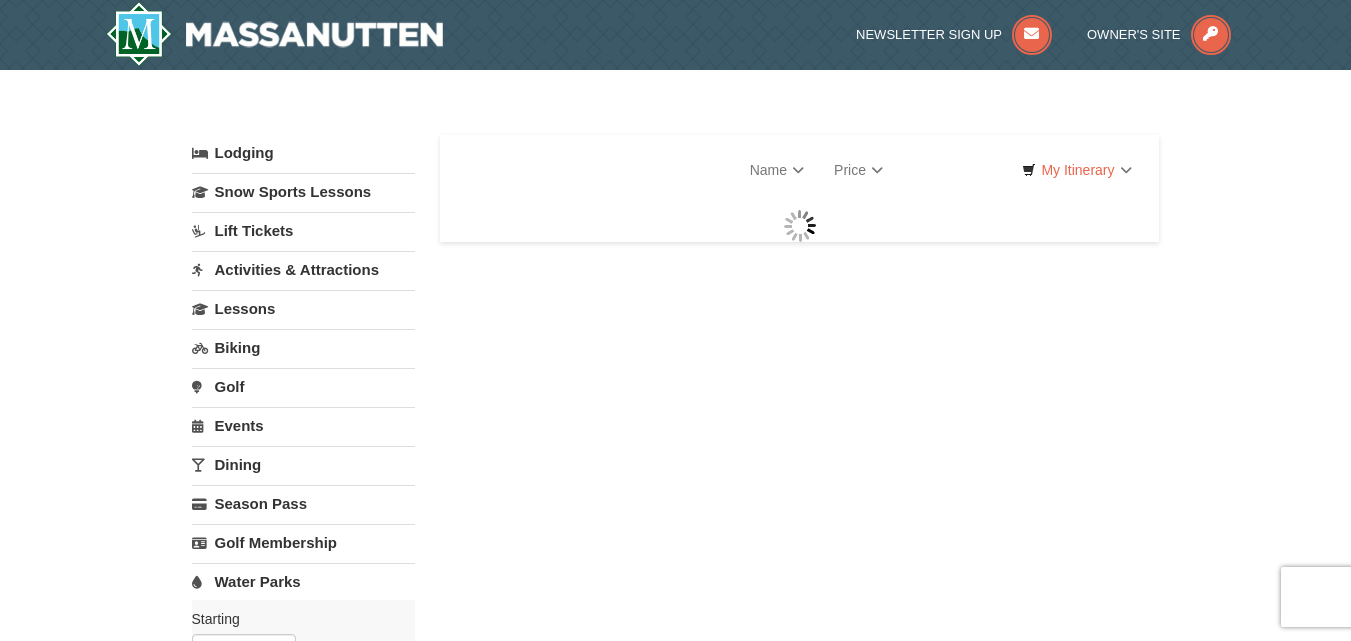 select on "8" 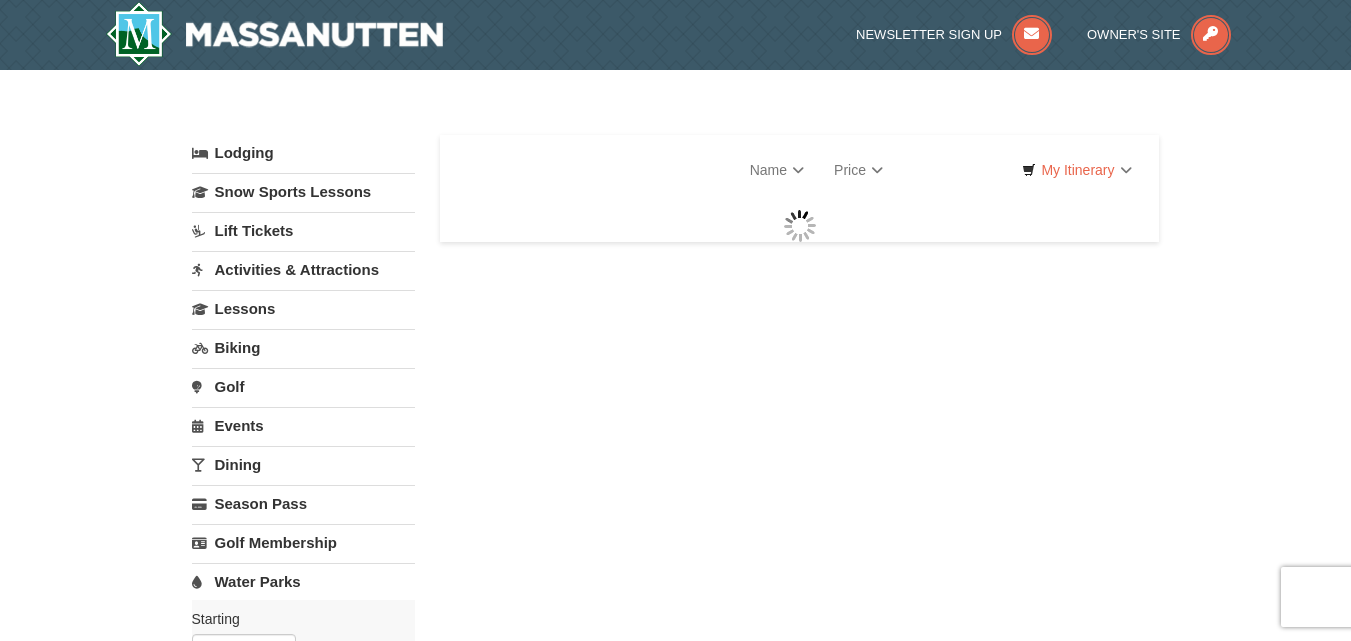 select on "8" 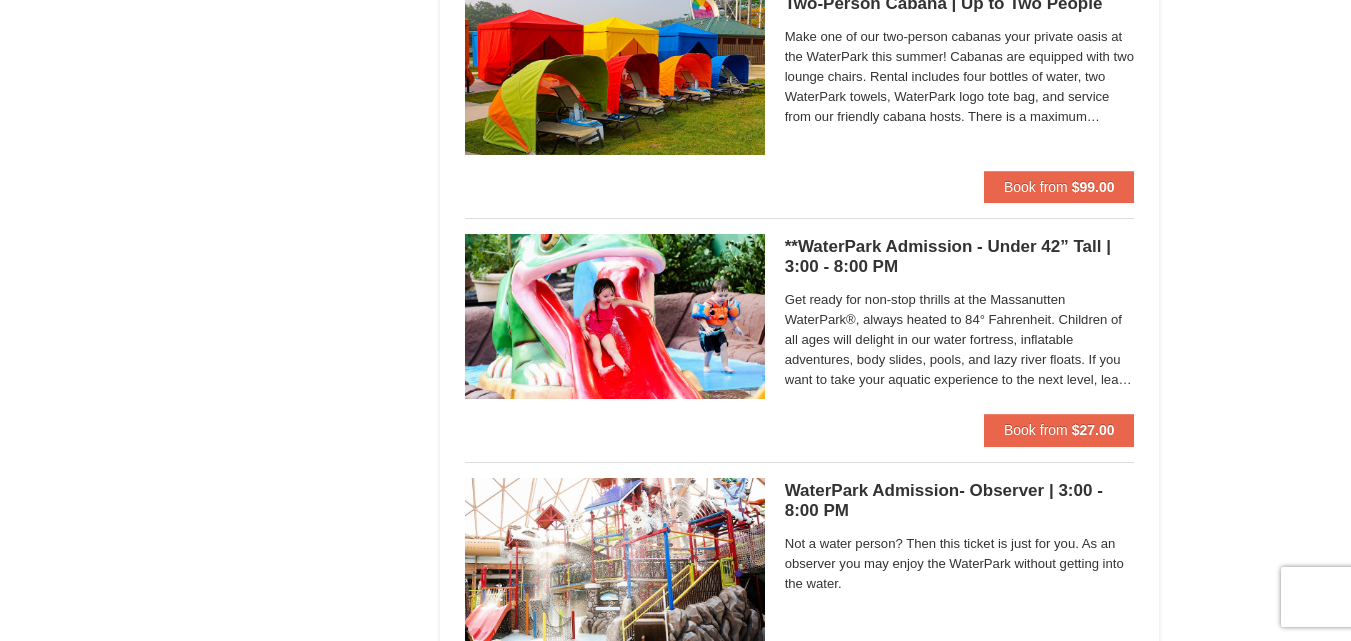 scroll, scrollTop: 1428, scrollLeft: 0, axis: vertical 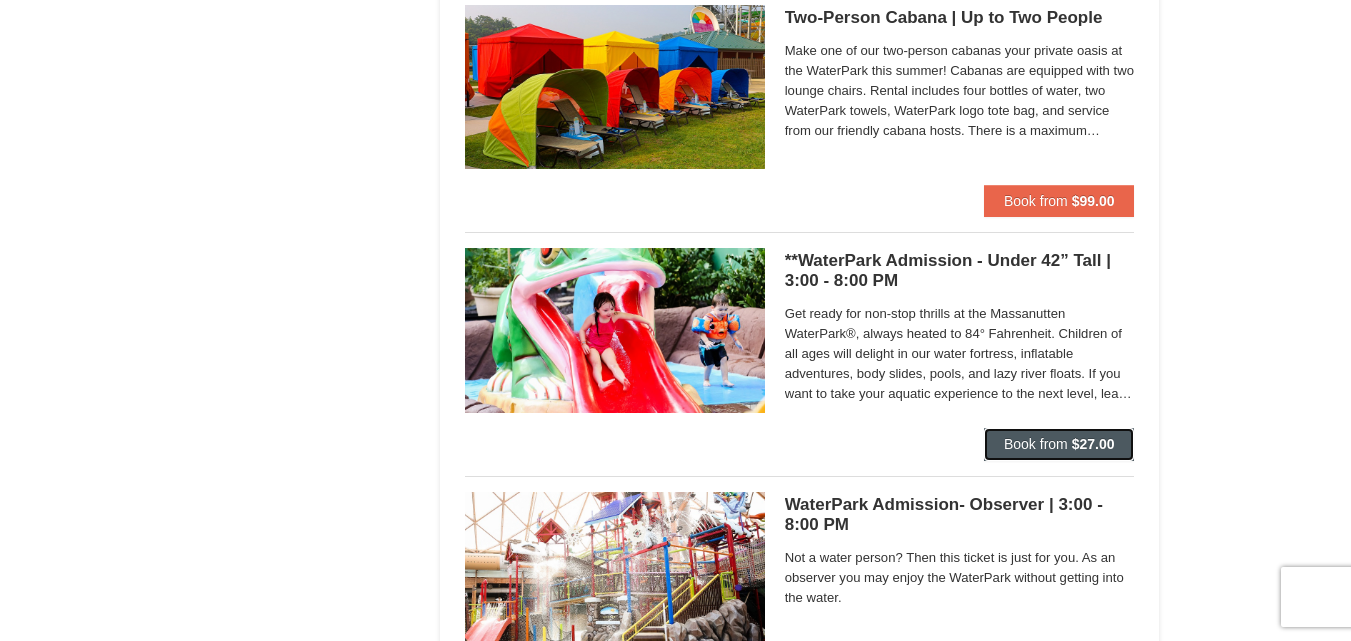 click on "Book from" at bounding box center (1036, 444) 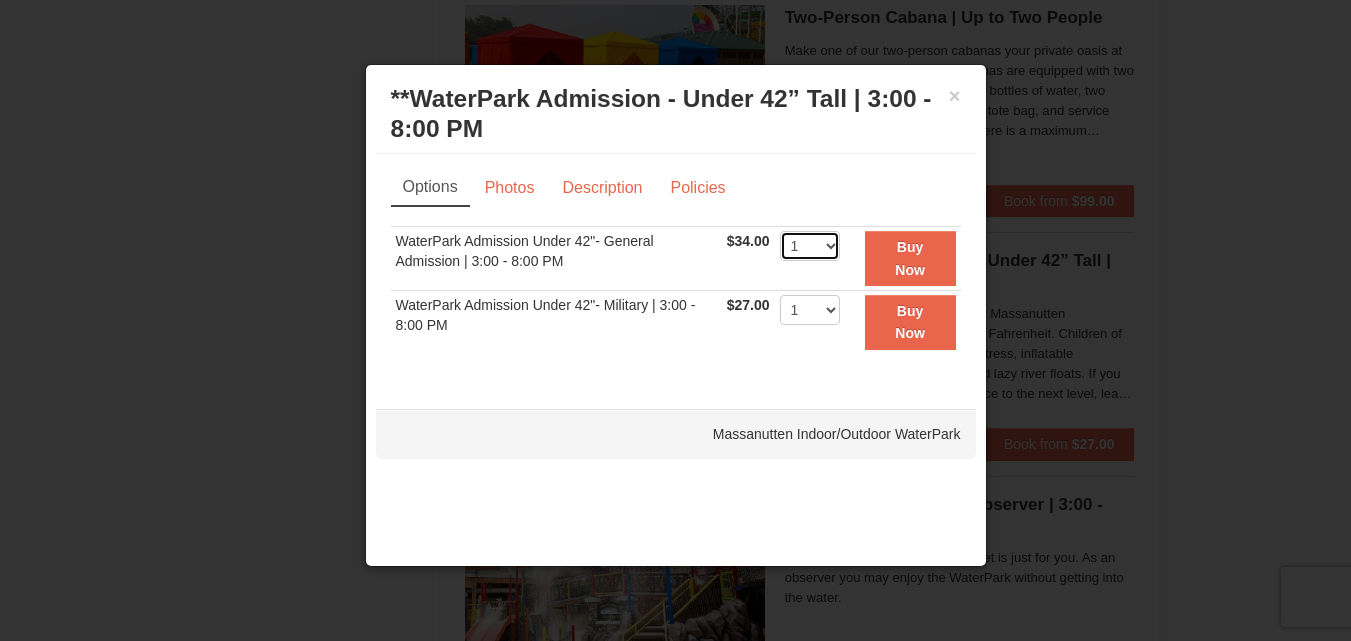 click on "1
2
3
4
5
6
7
8
9
10
11
12
13
14
15
16
17
18
19
20
21 22" at bounding box center [810, 246] 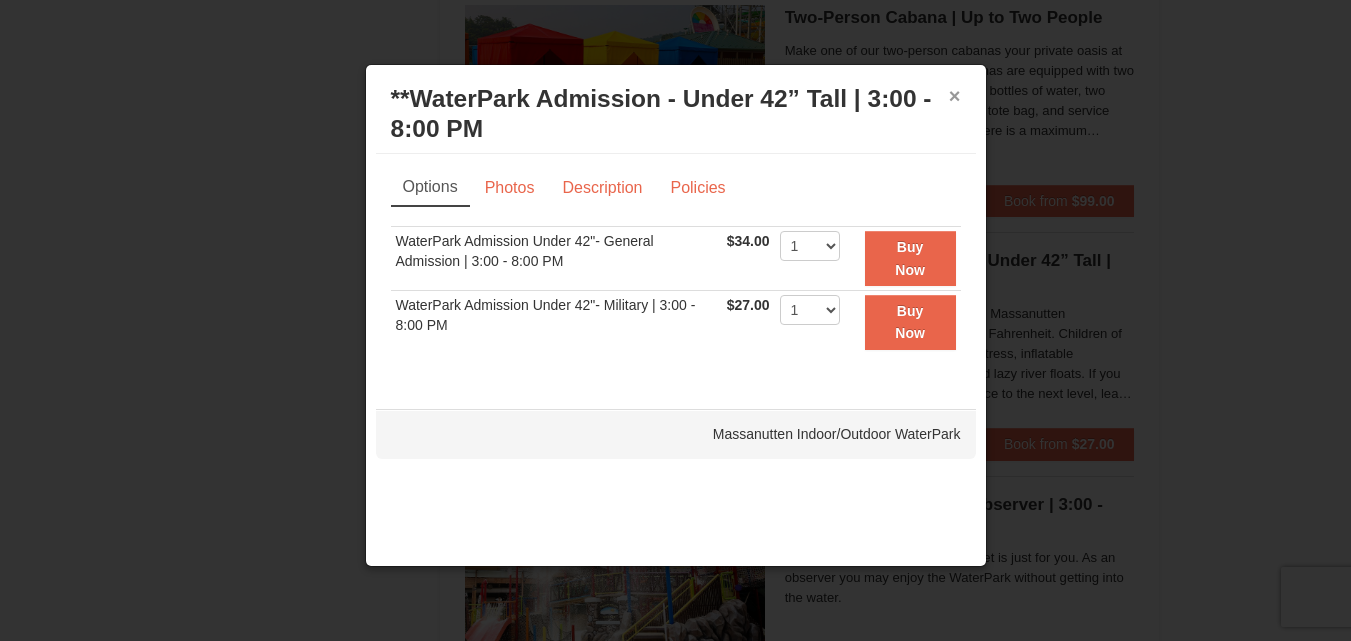 click on "×" at bounding box center [955, 96] 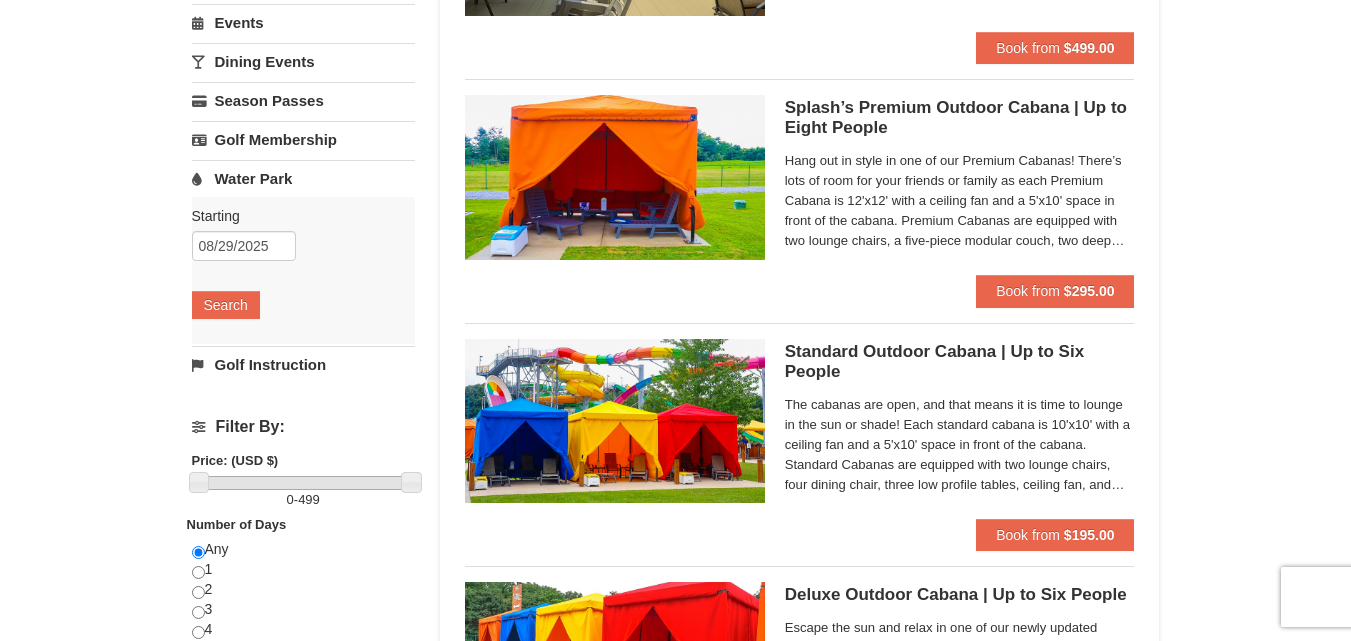 scroll, scrollTop: 363, scrollLeft: 0, axis: vertical 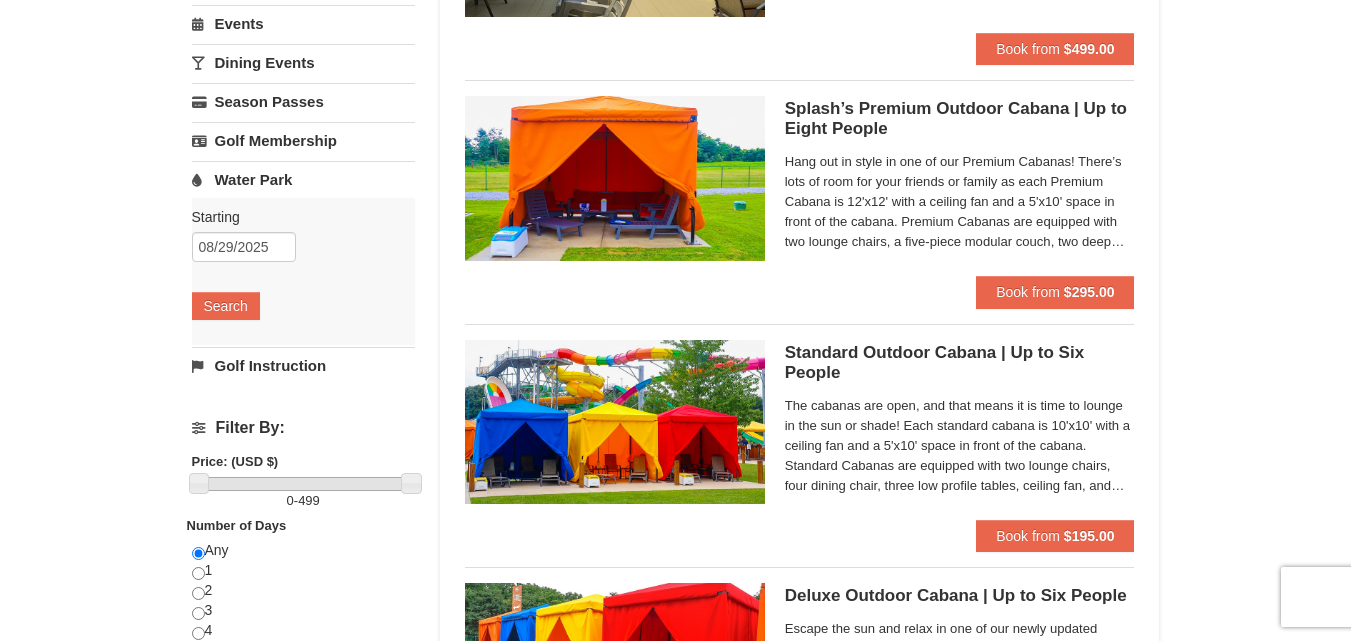 click on "Water Park" at bounding box center (303, 179) 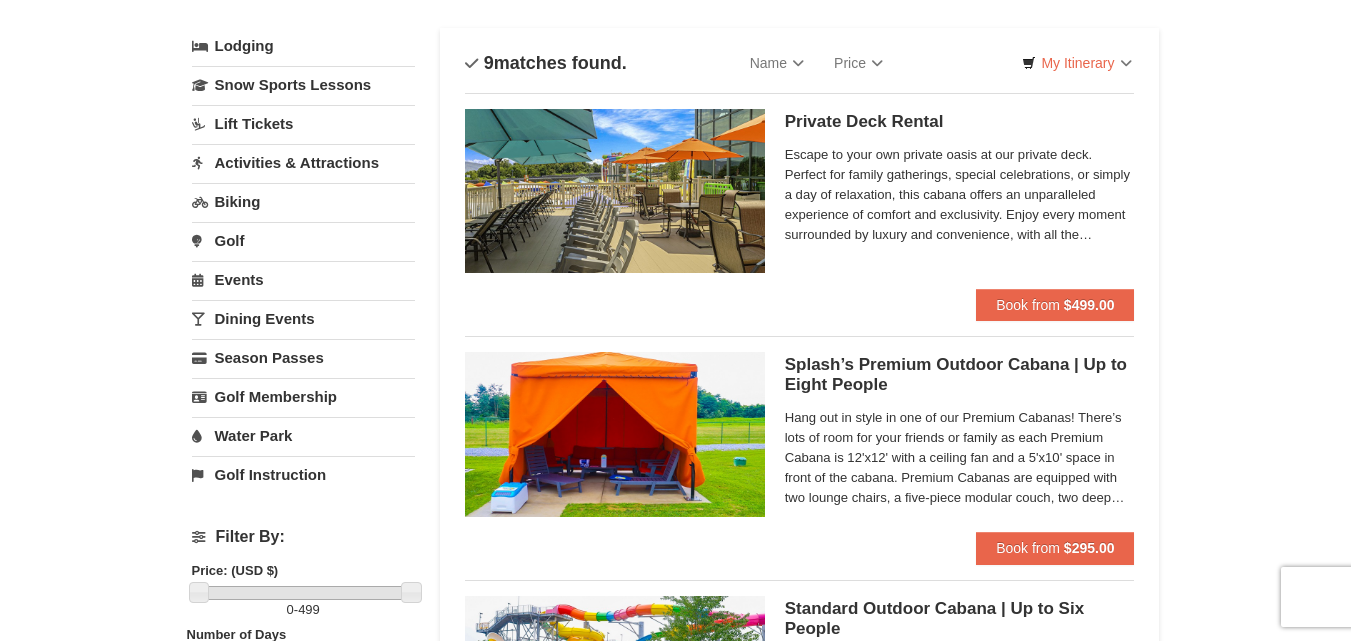 scroll, scrollTop: 0, scrollLeft: 0, axis: both 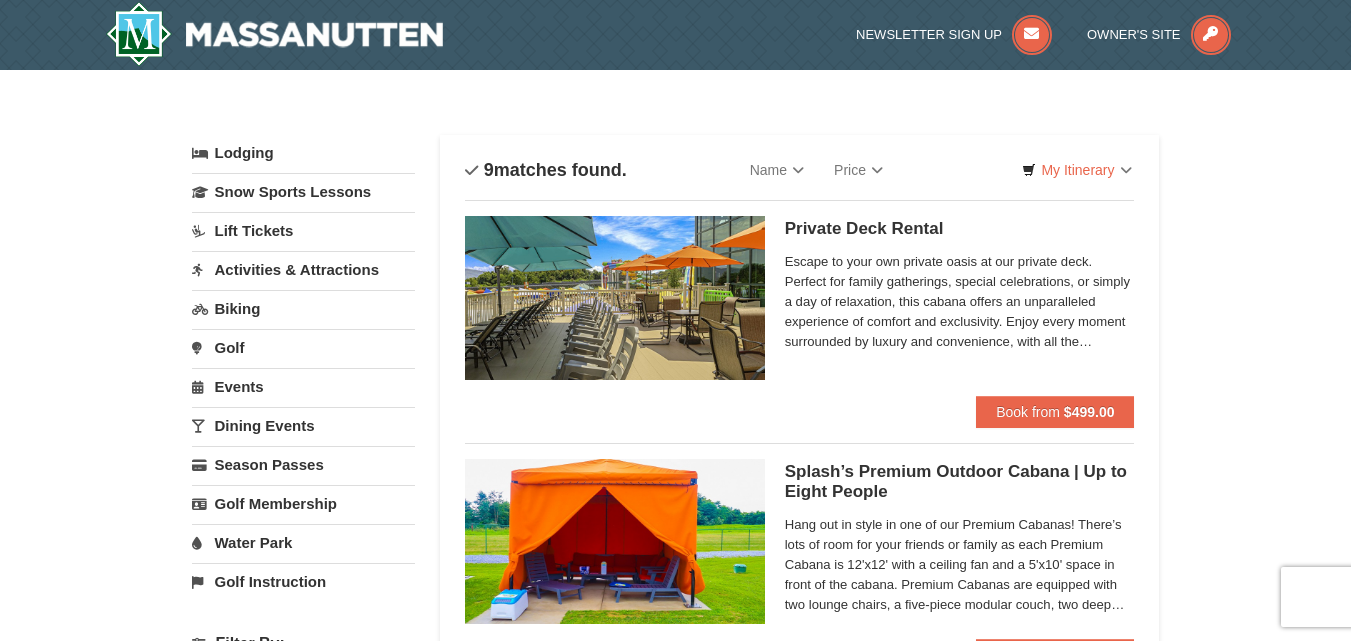 click on "Dining Events" at bounding box center (303, 425) 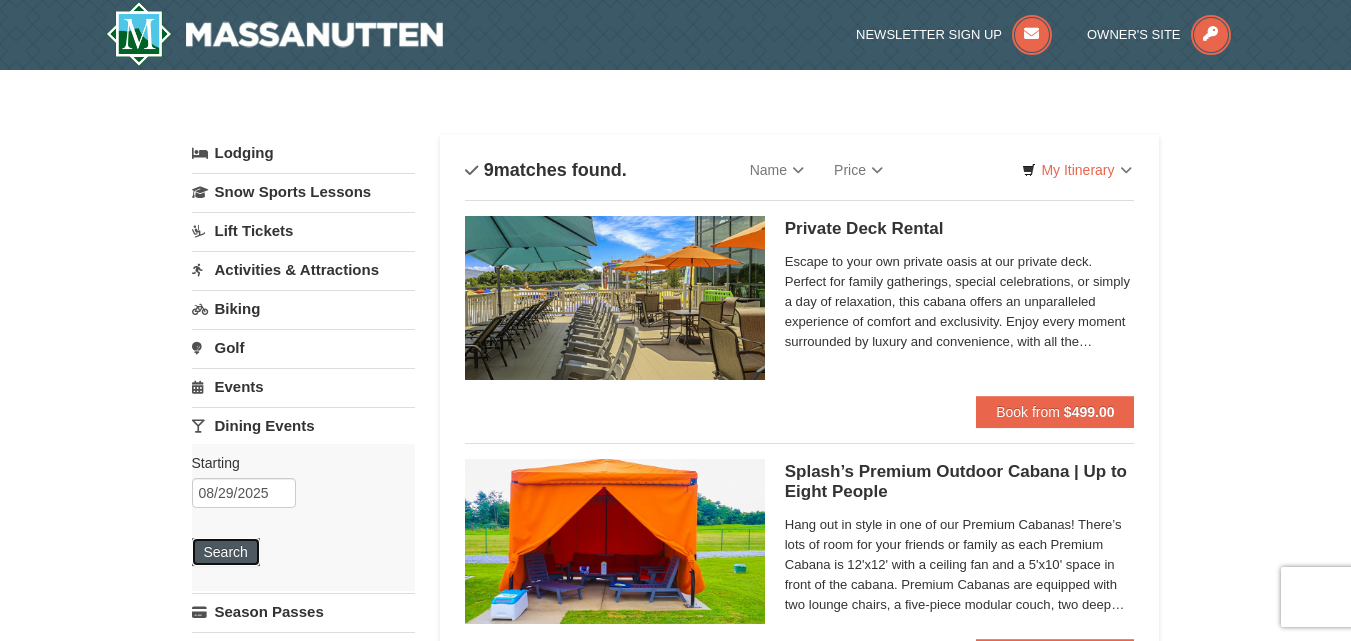 click on "Search" at bounding box center (226, 552) 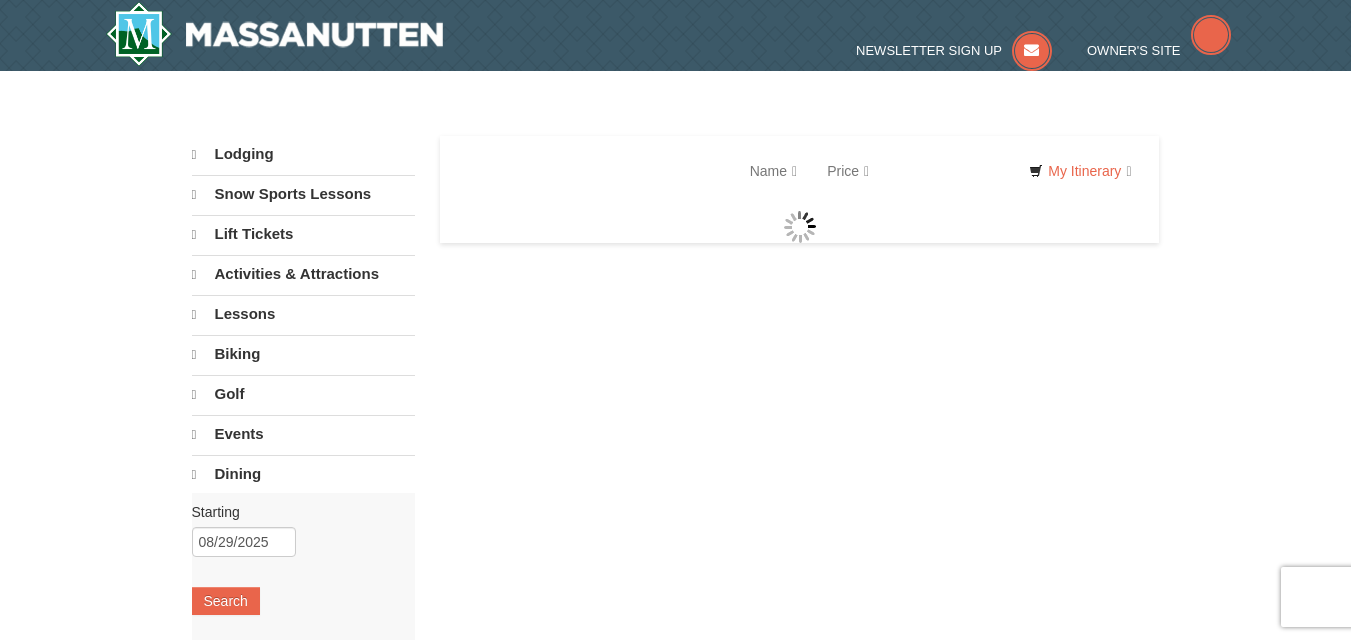 scroll, scrollTop: 0, scrollLeft: 0, axis: both 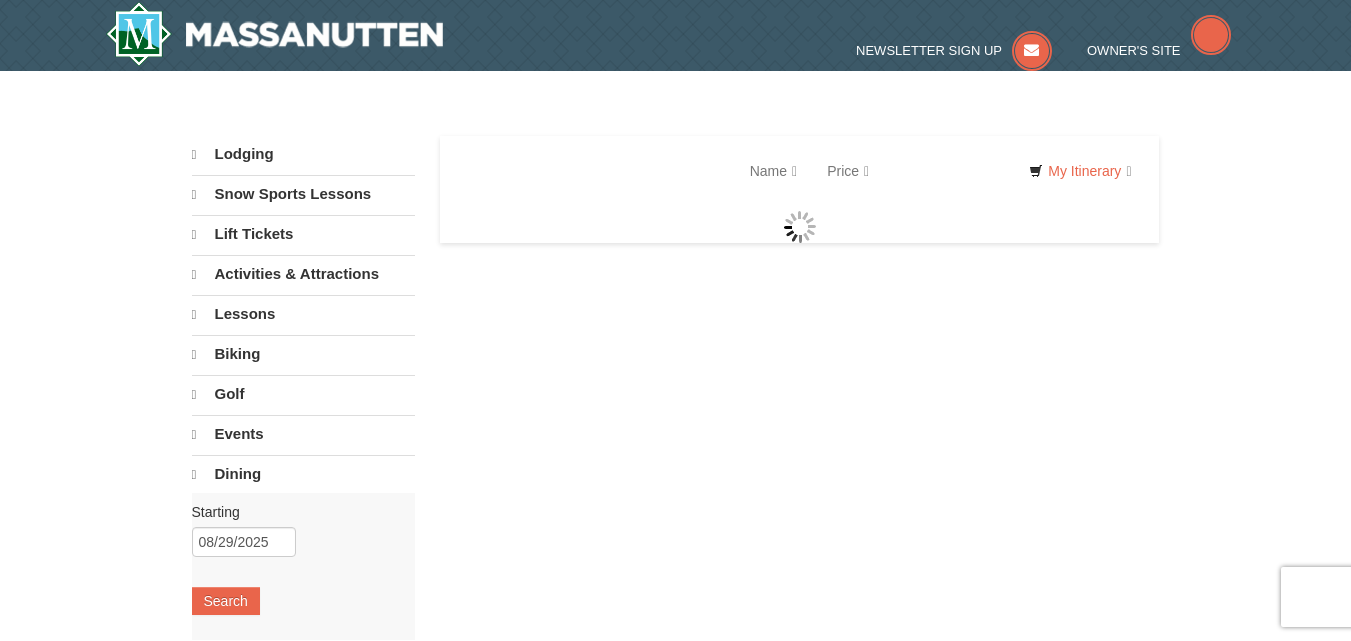 select on "8" 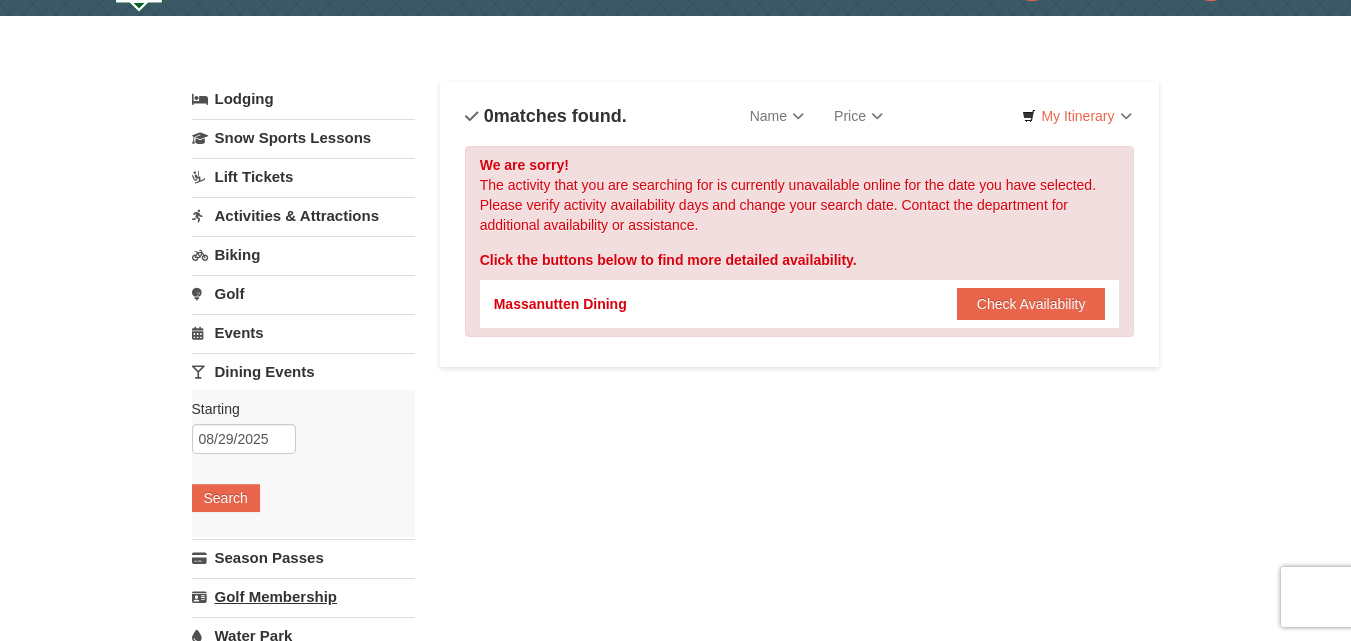 scroll, scrollTop: 50, scrollLeft: 0, axis: vertical 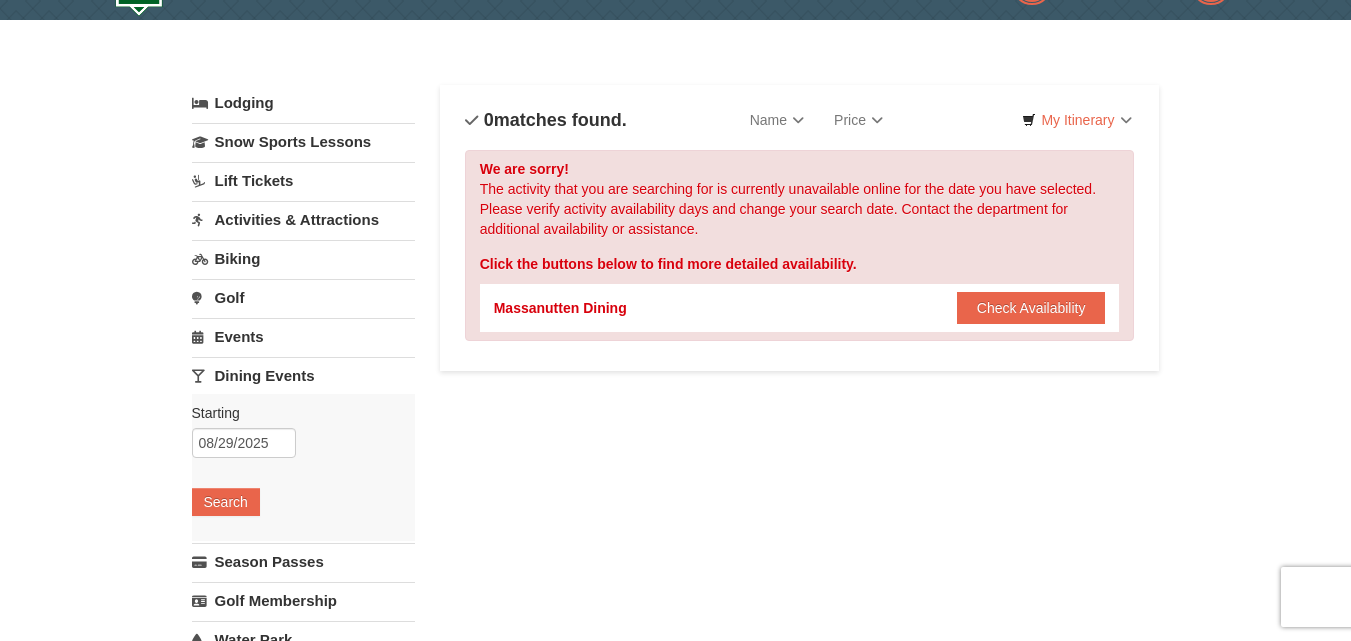 click on "Activities & Attractions" at bounding box center [303, 219] 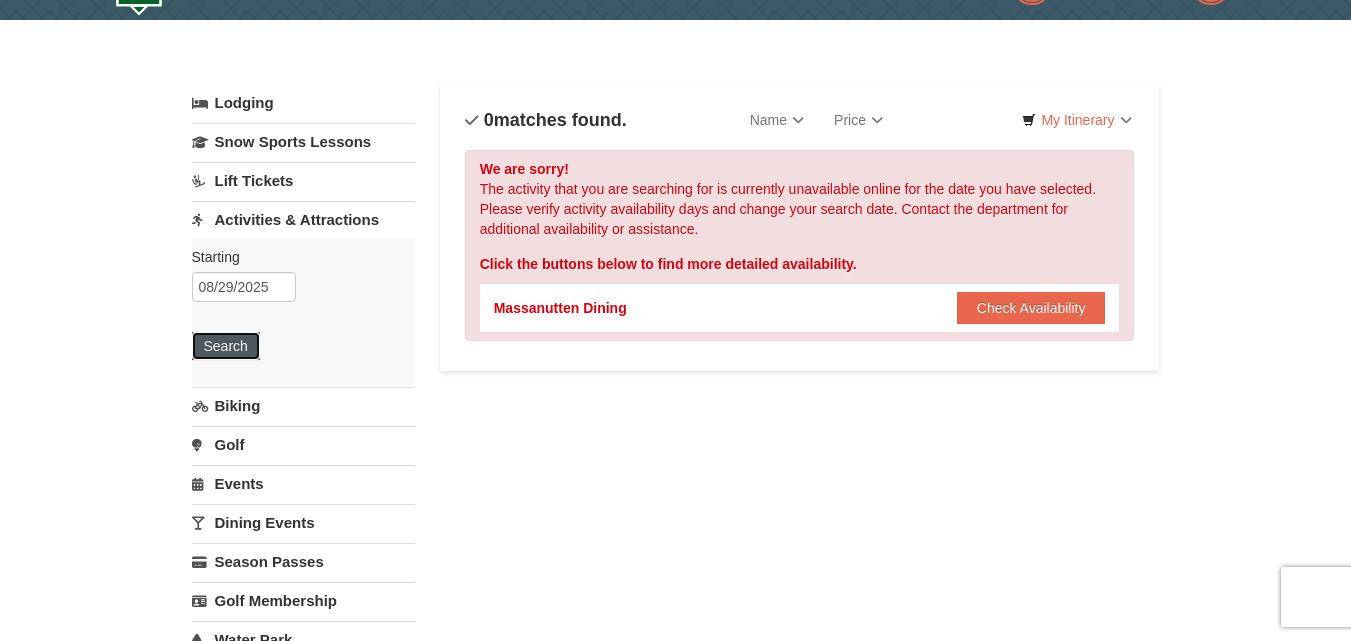 click on "Search" at bounding box center (226, 346) 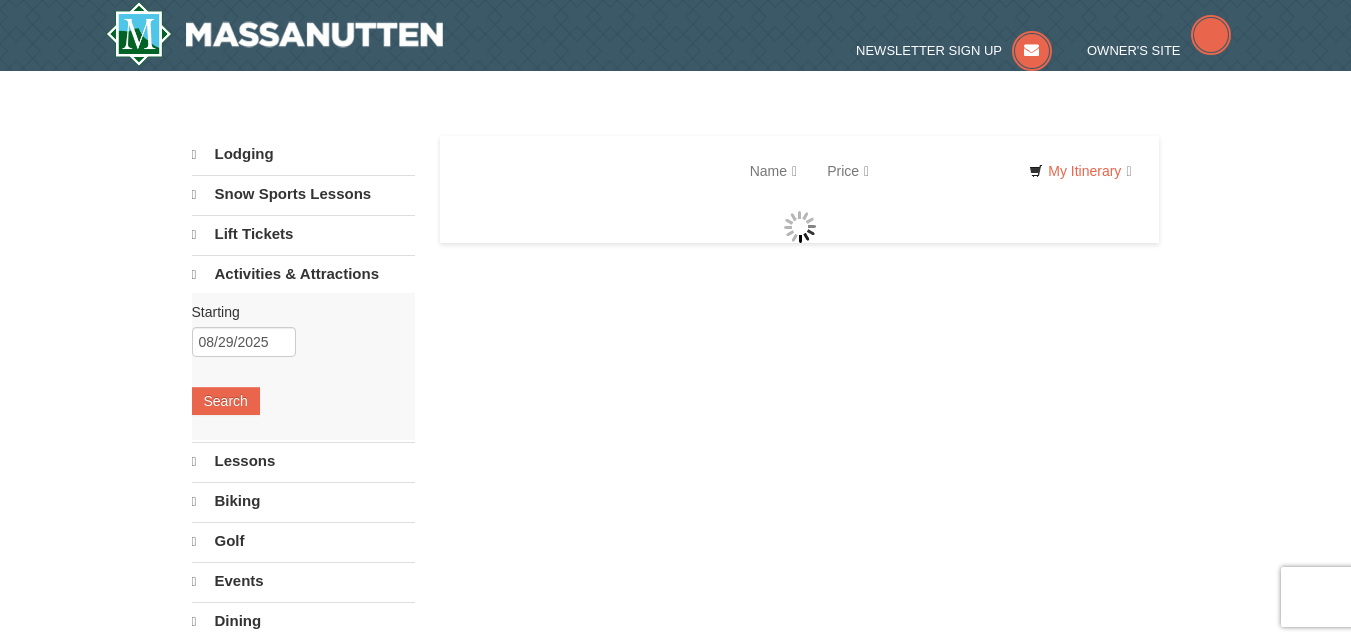 scroll, scrollTop: 0, scrollLeft: 0, axis: both 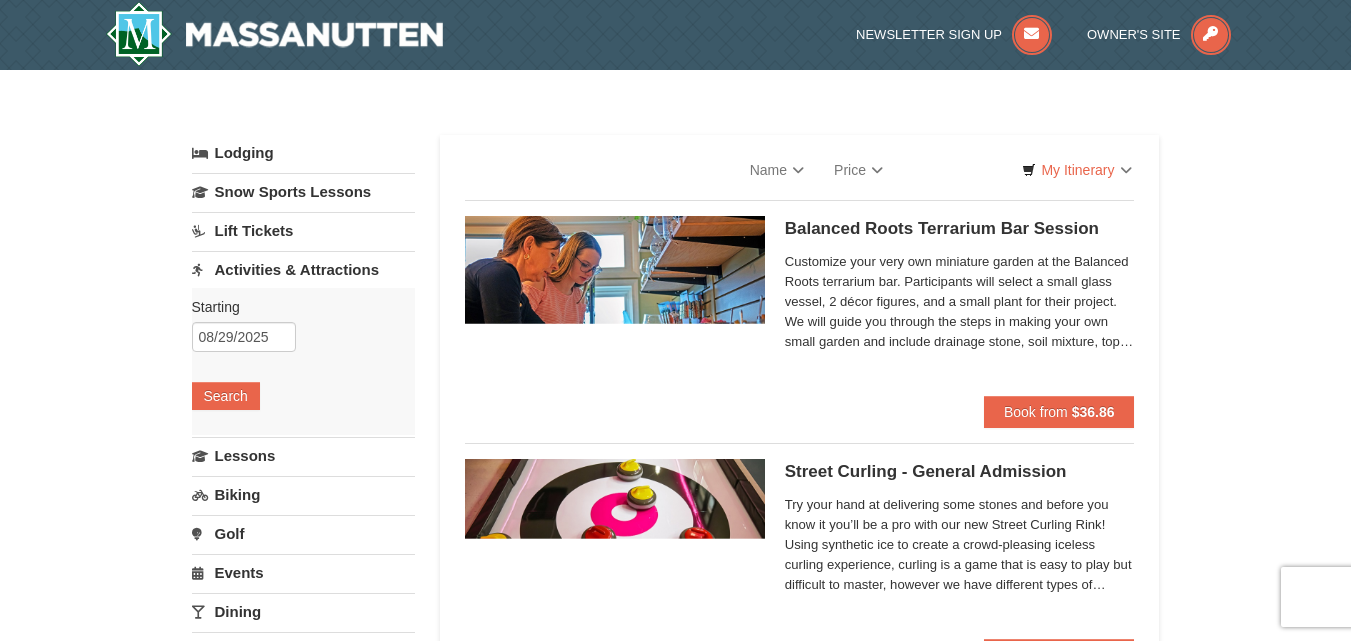 select on "8" 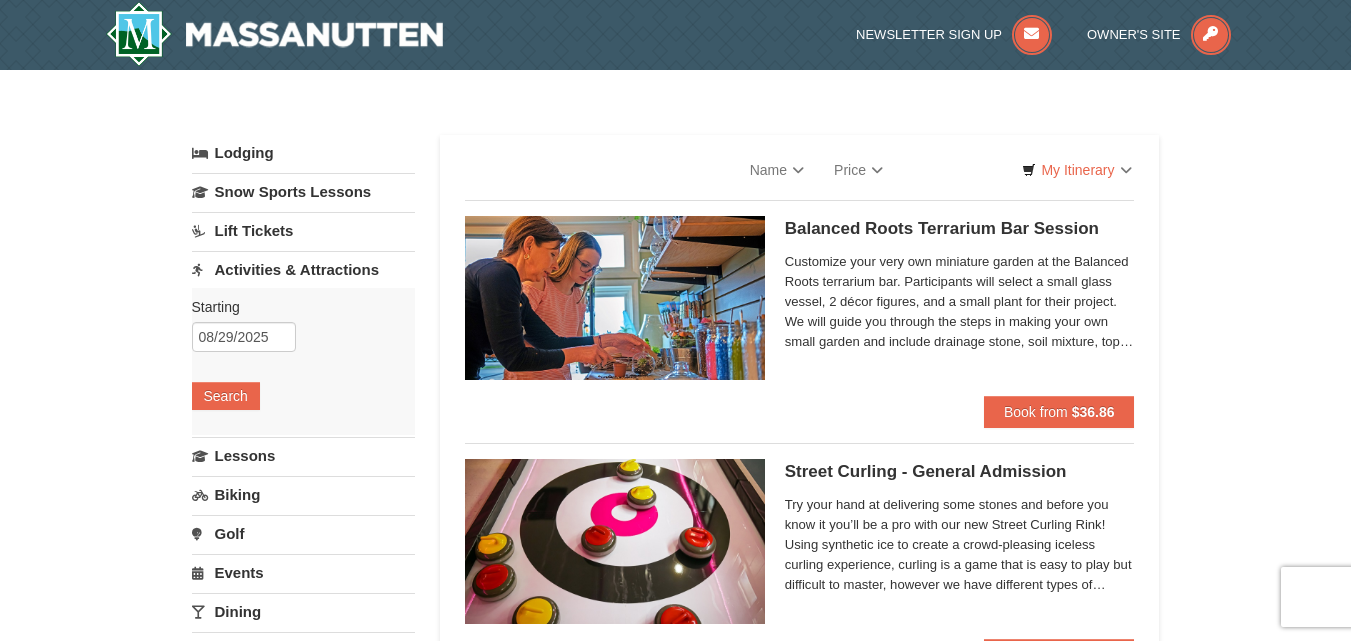 select on "8" 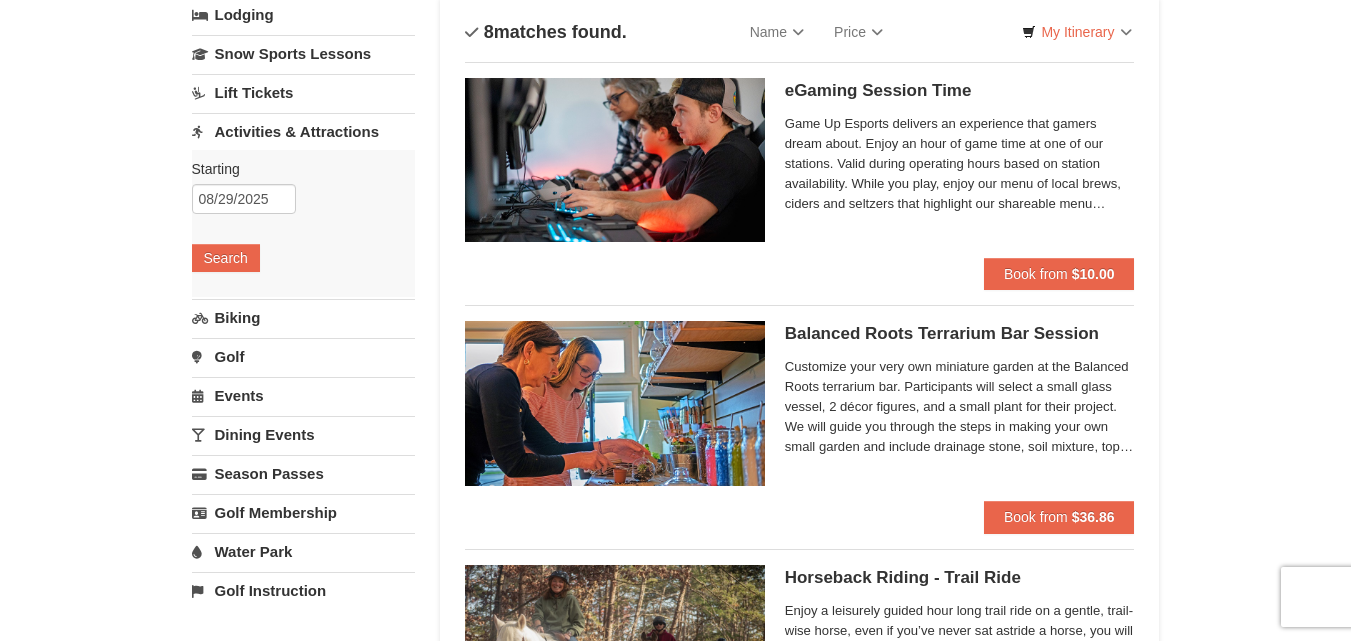scroll, scrollTop: 146, scrollLeft: 0, axis: vertical 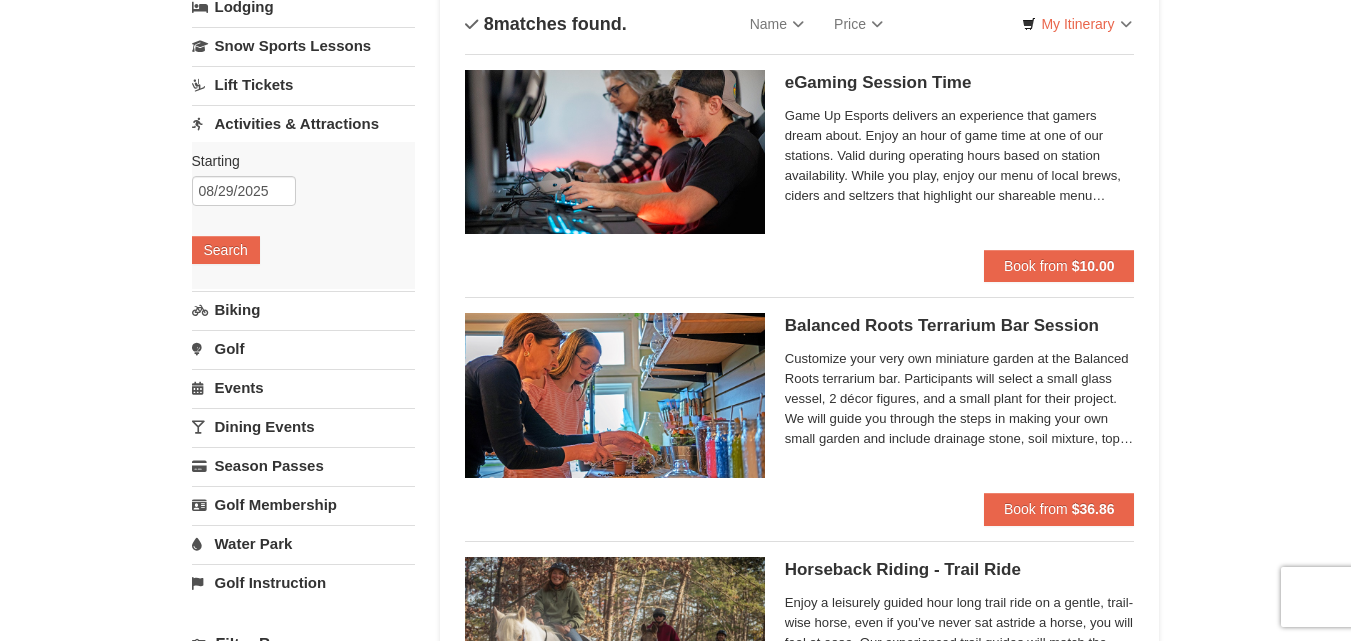 click on "Events" at bounding box center [303, 387] 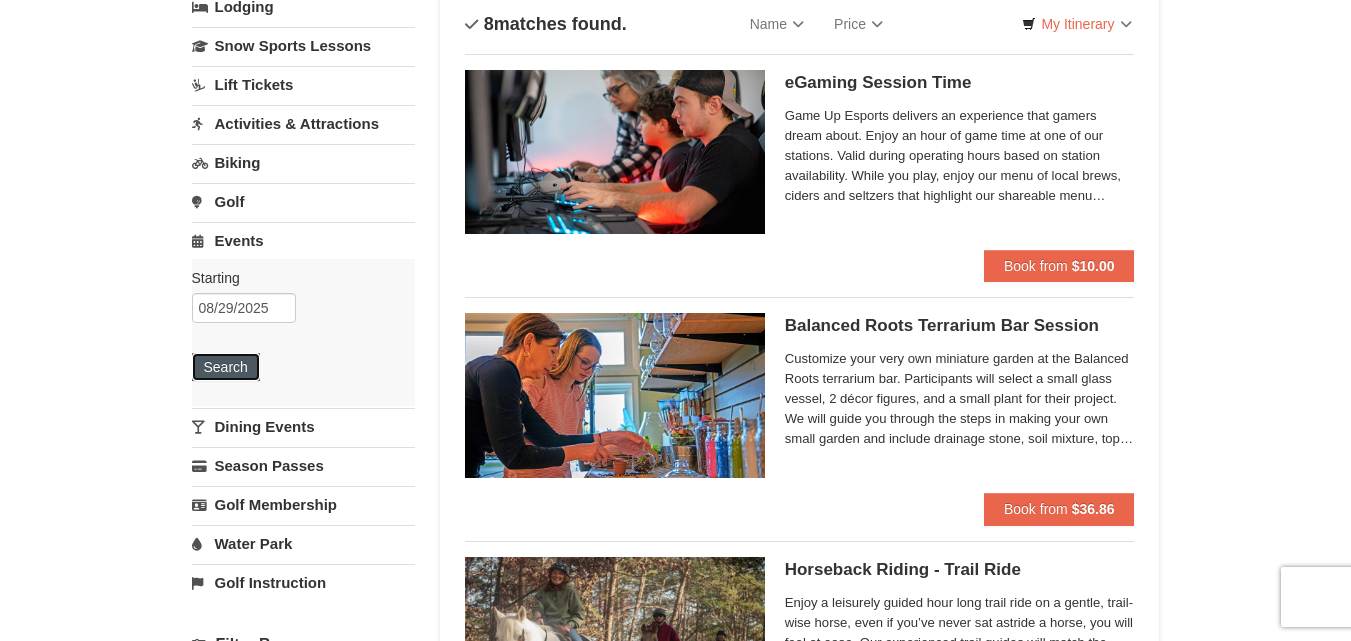 click on "Search" at bounding box center (226, 367) 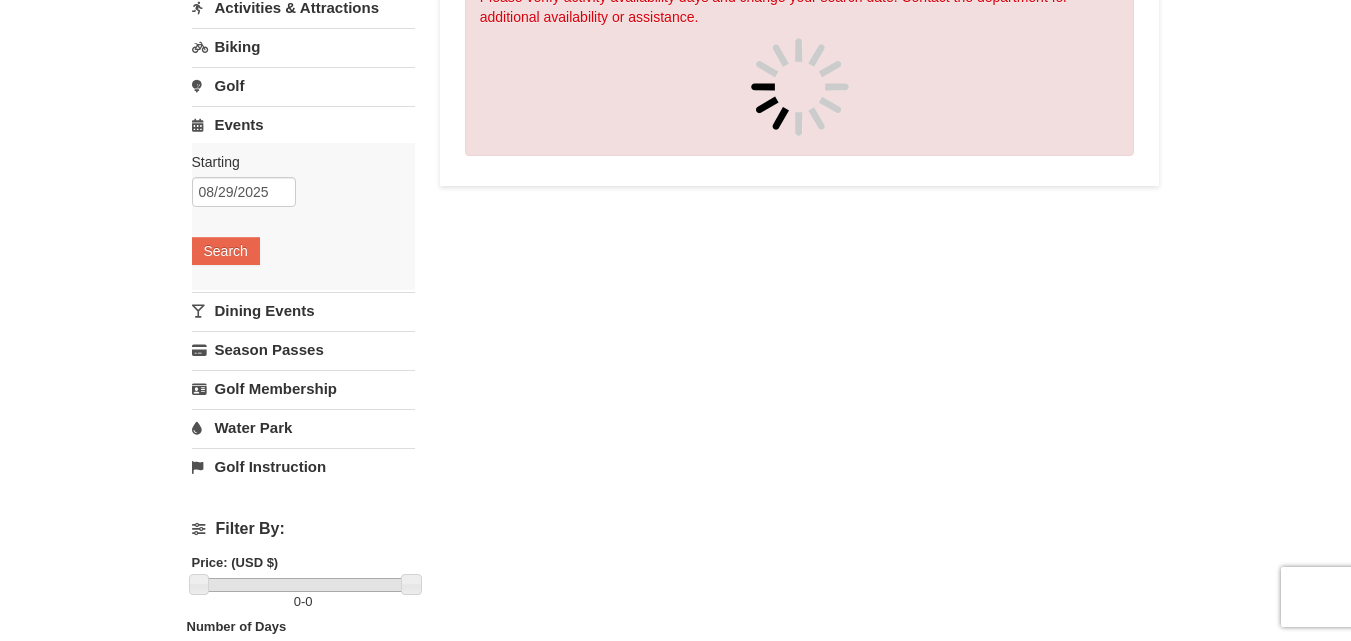scroll, scrollTop: 263, scrollLeft: 0, axis: vertical 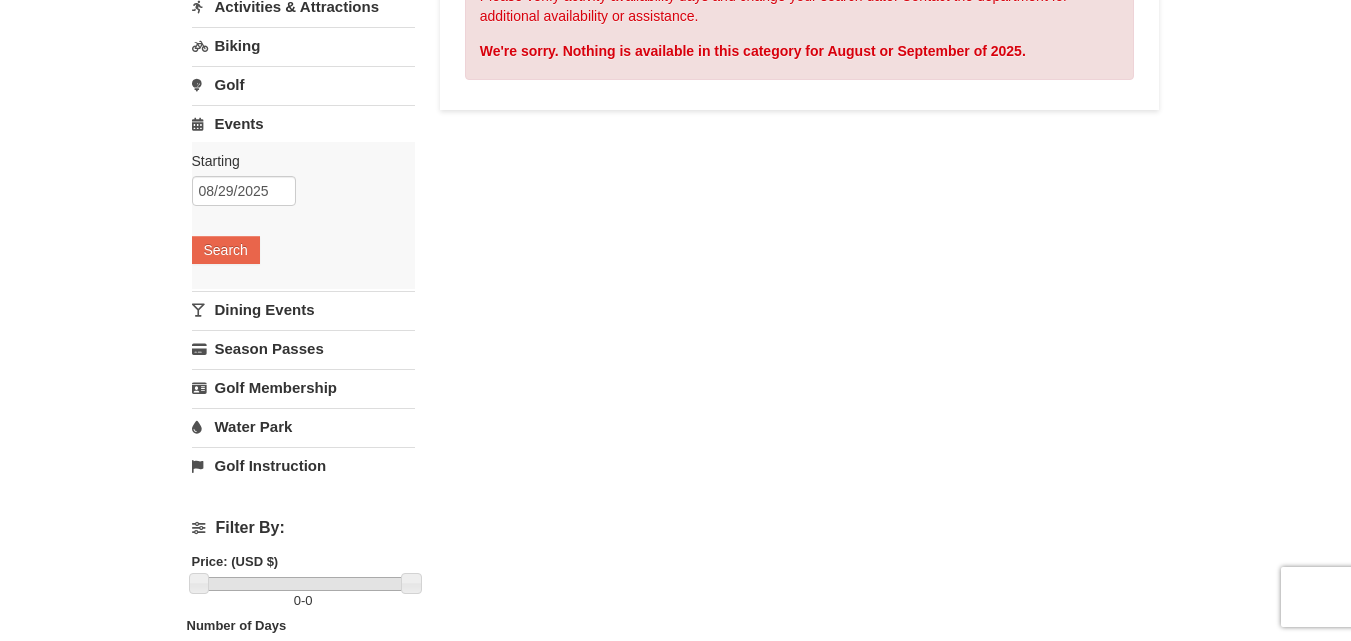 click on "Water Park" at bounding box center (303, 426) 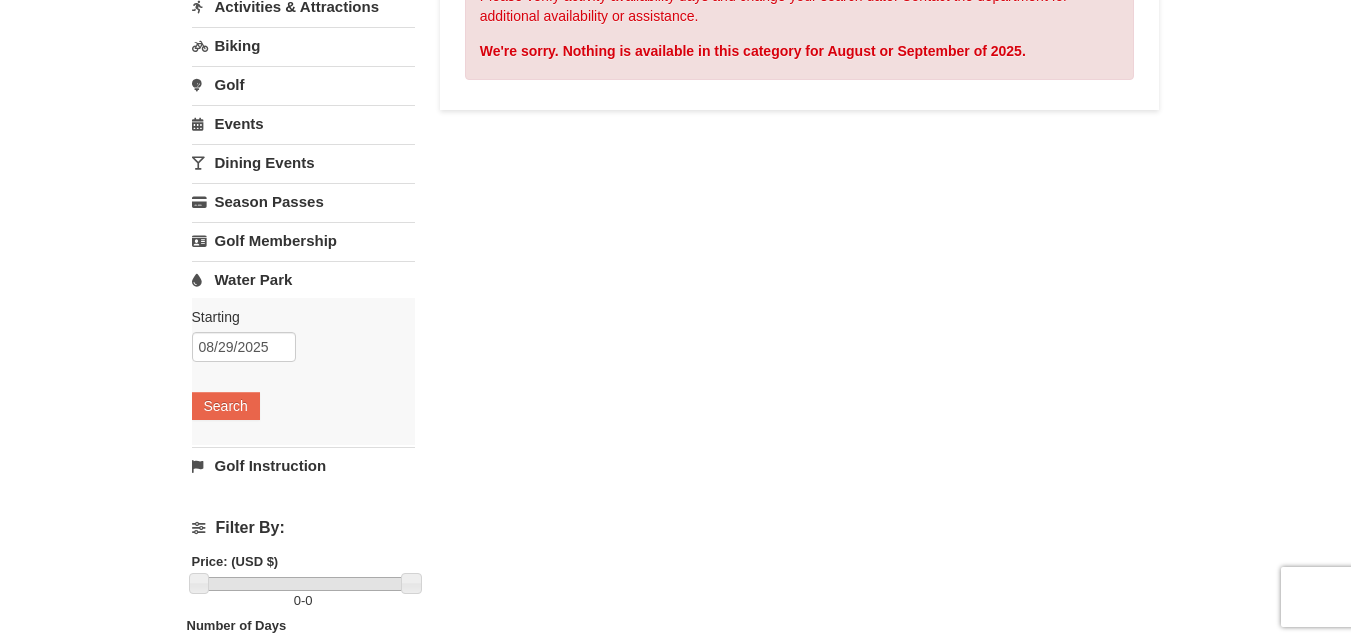 click on "Starting Please format dates MM/DD/YYYY Please format dates MM/DD/YYYY
[DATE]
Search" at bounding box center [303, 371] 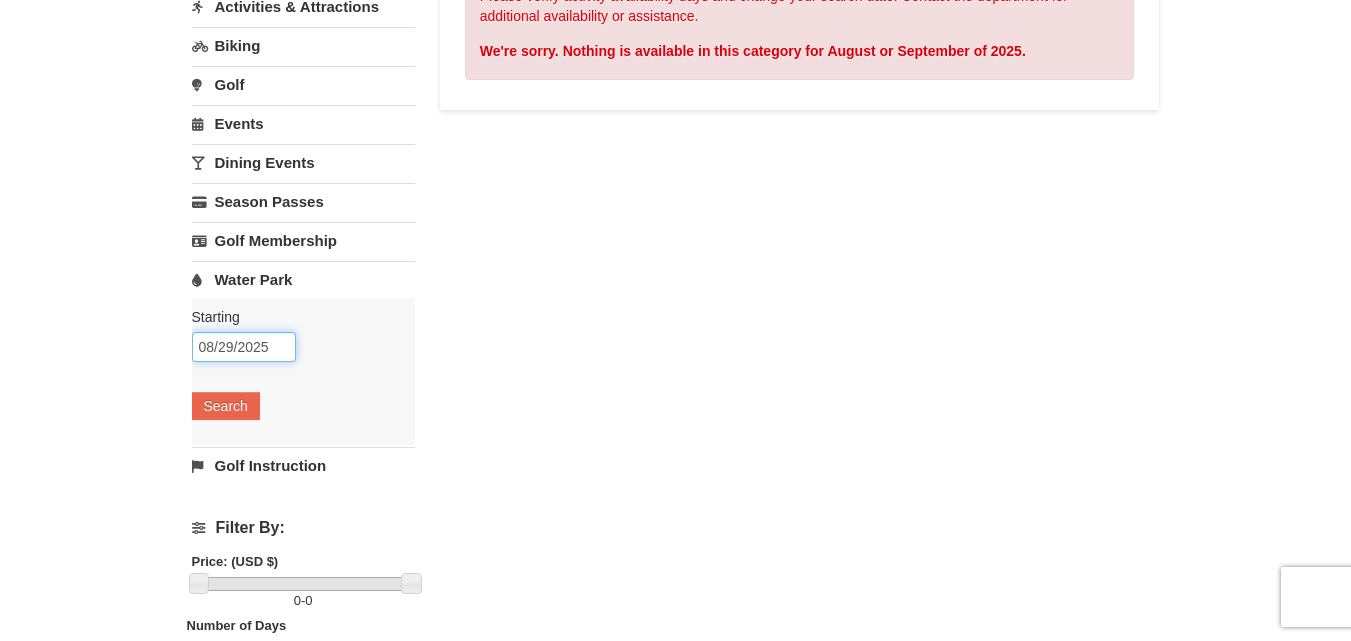 click on "08/29/2025" at bounding box center (244, 347) 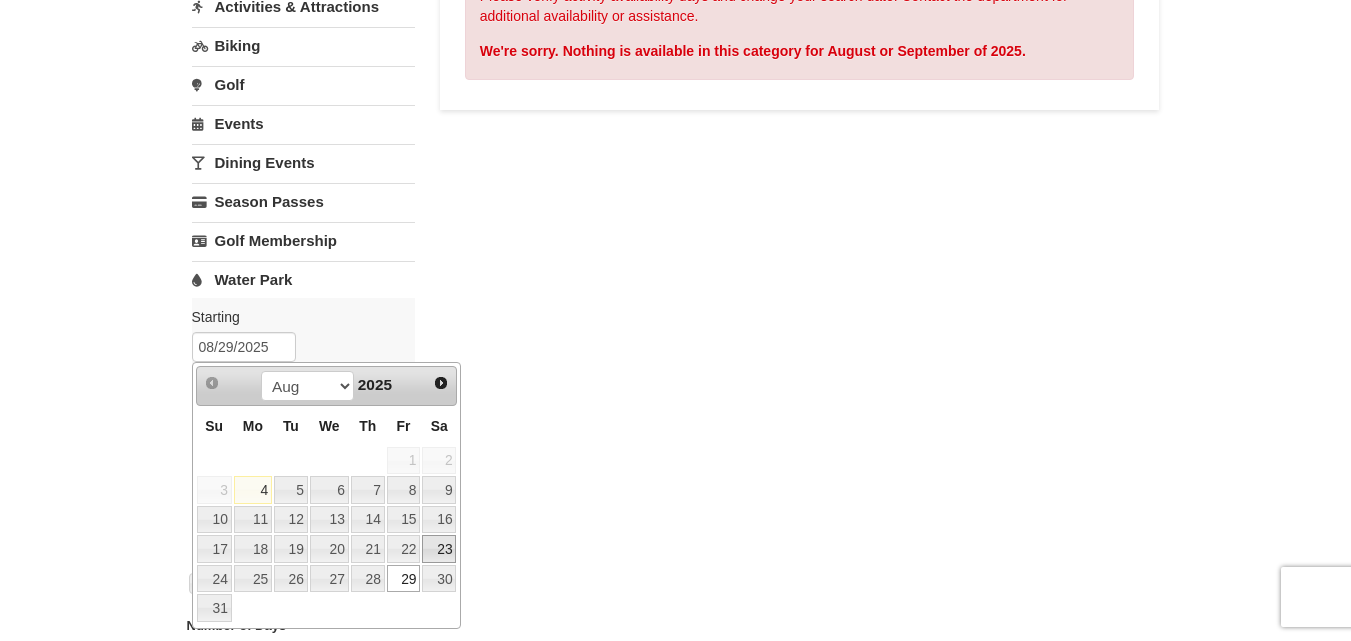 click on "30" at bounding box center (439, 579) 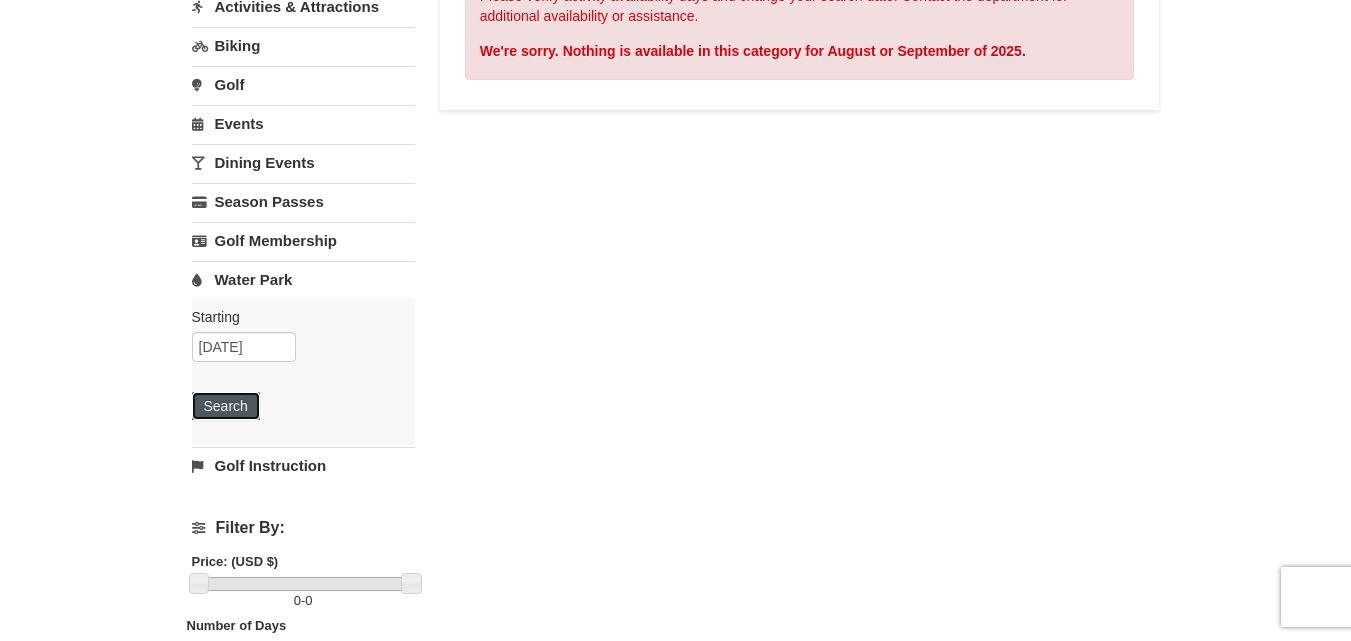 click on "Search" at bounding box center [226, 406] 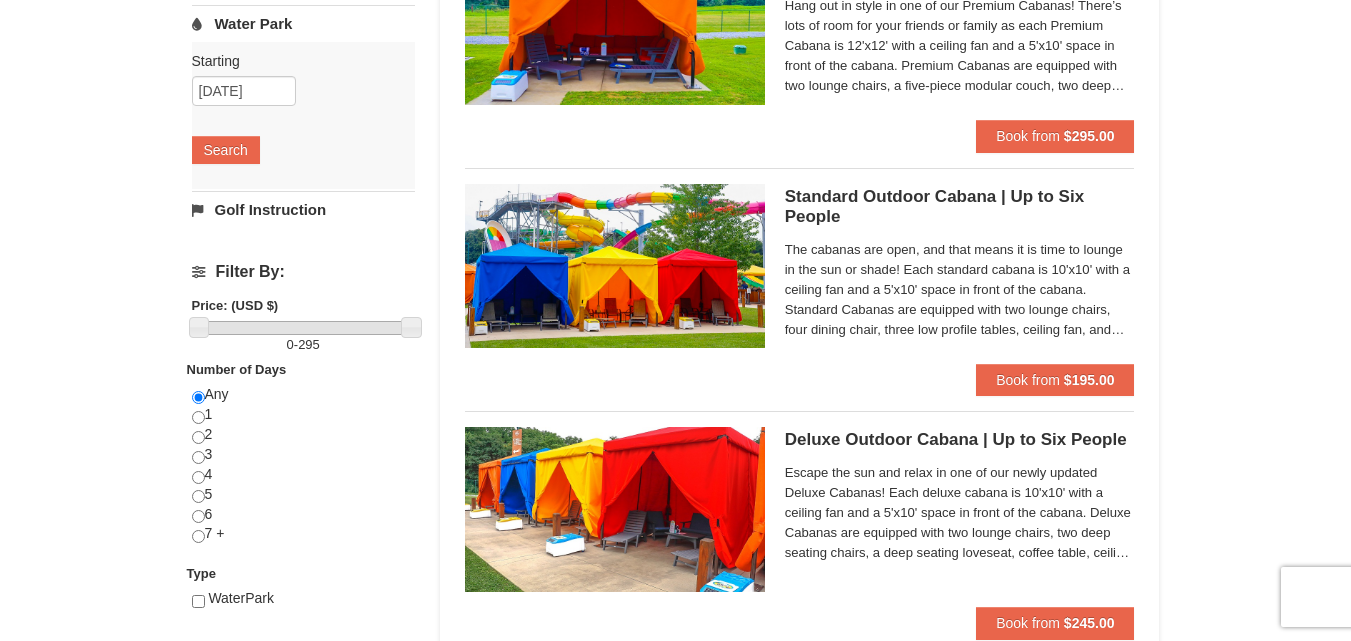 scroll, scrollTop: 0, scrollLeft: 0, axis: both 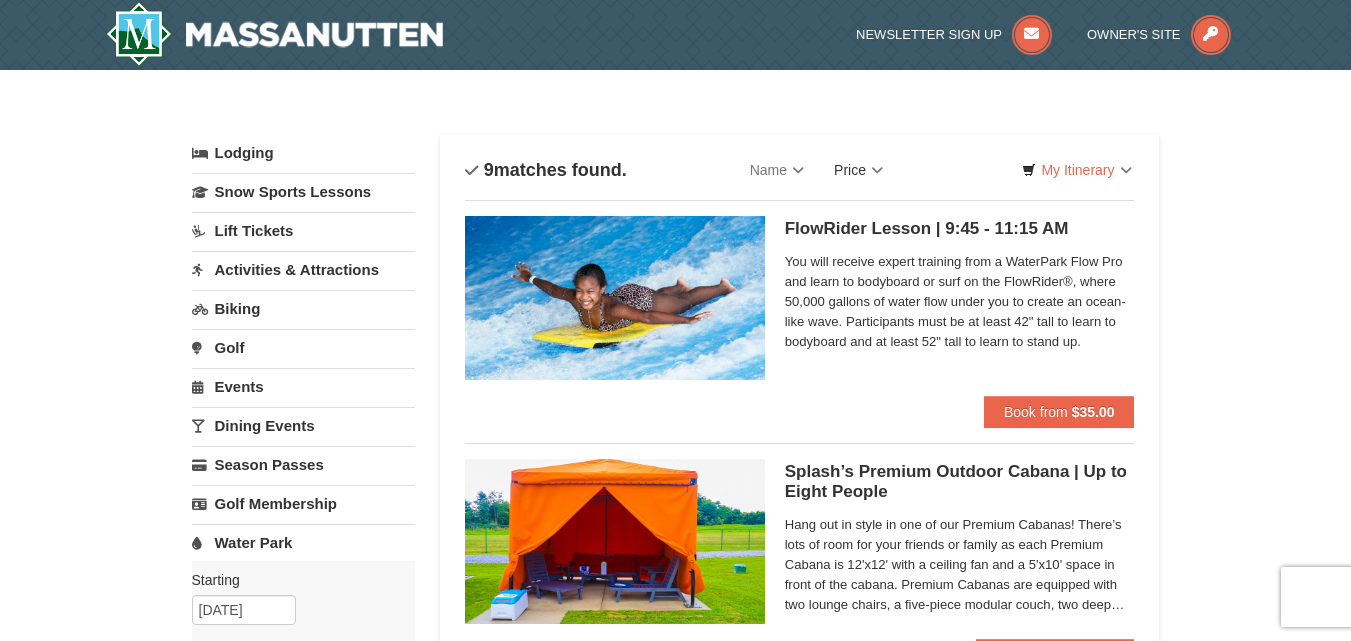 click on "Price" at bounding box center (858, 170) 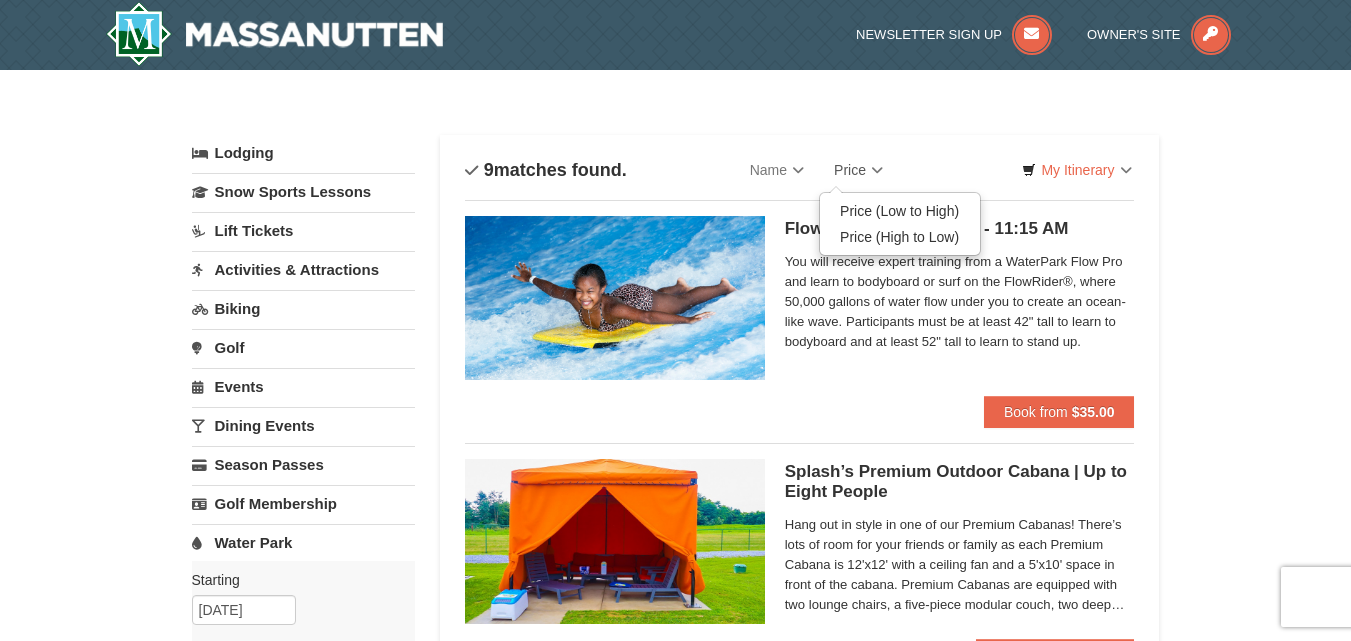 click on "Price" at bounding box center [858, 170] 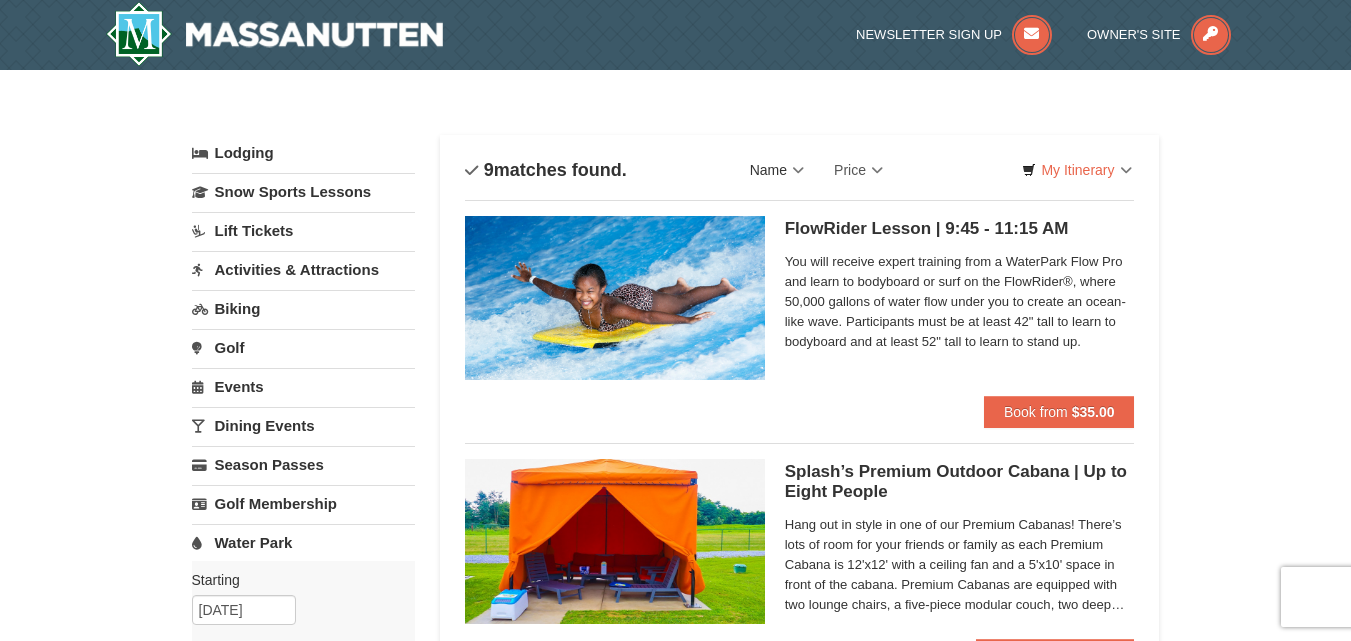 click on "Name" at bounding box center [777, 170] 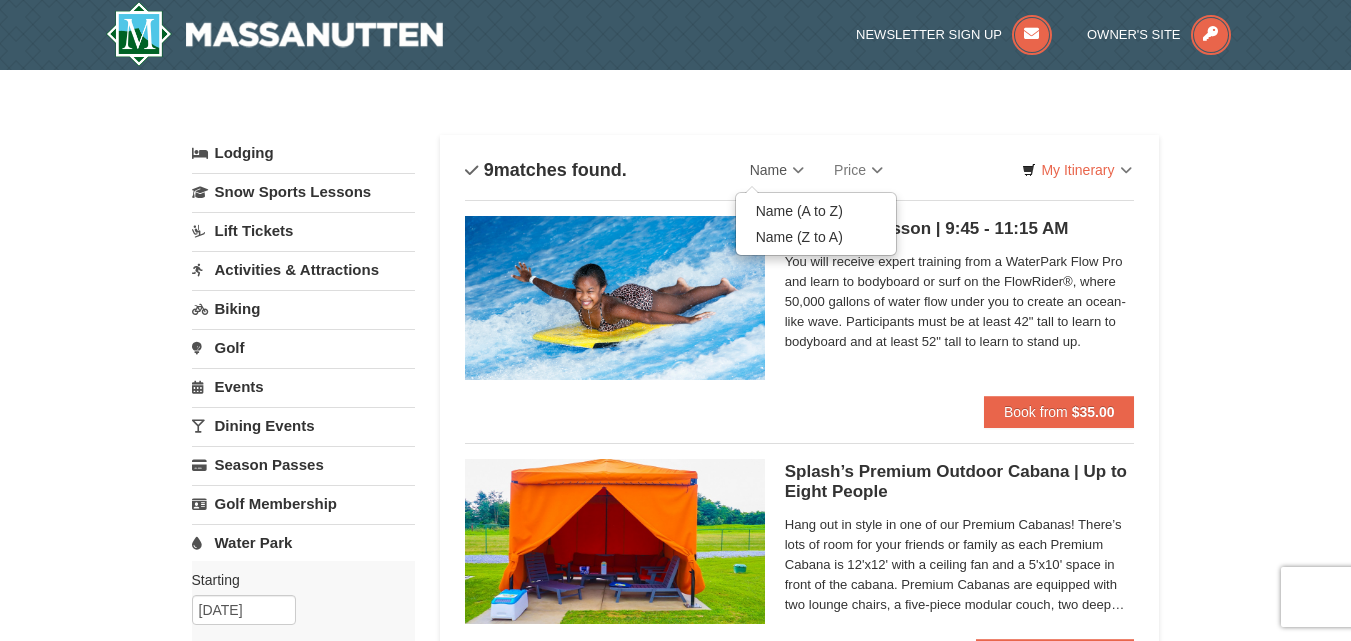 click on "Name" at bounding box center (777, 170) 